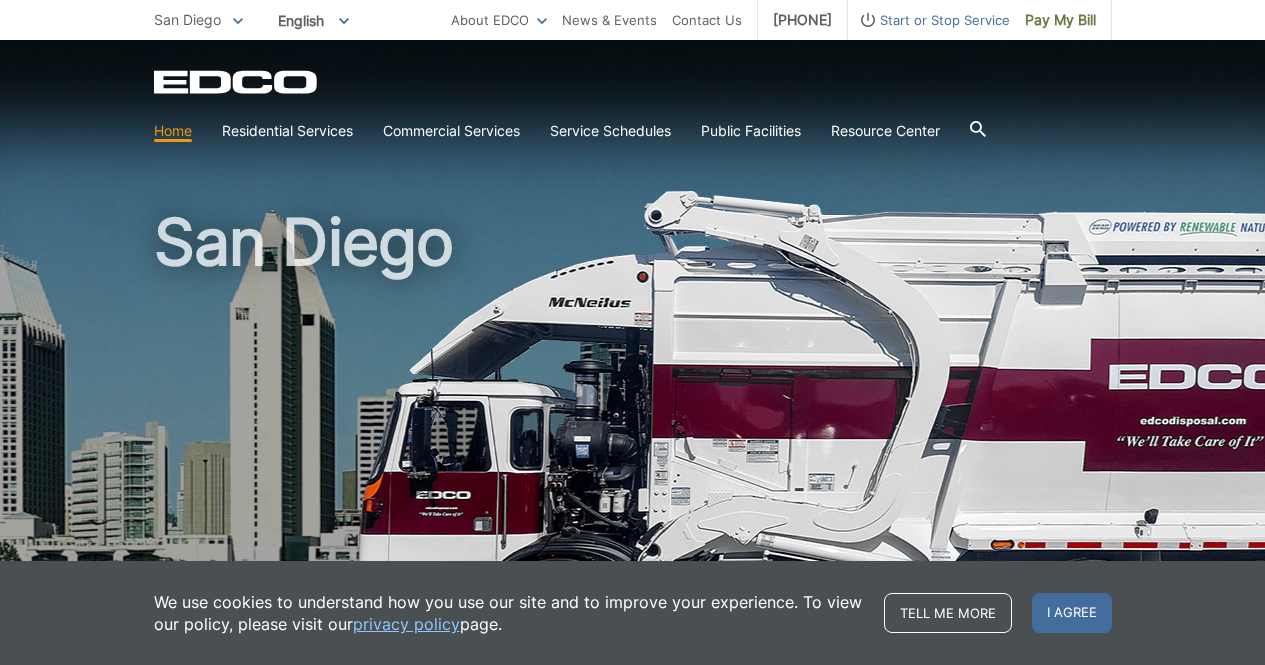 scroll, scrollTop: 0, scrollLeft: 0, axis: both 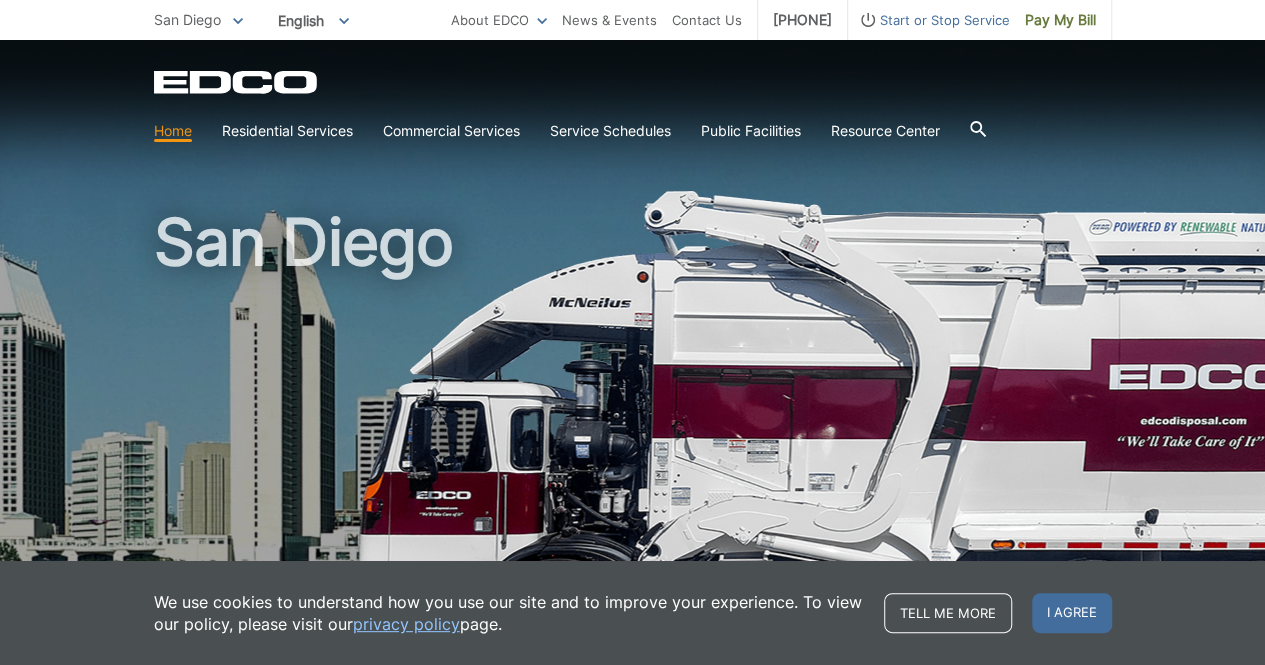 click on "EDCO Logo" at bounding box center (633, 82) 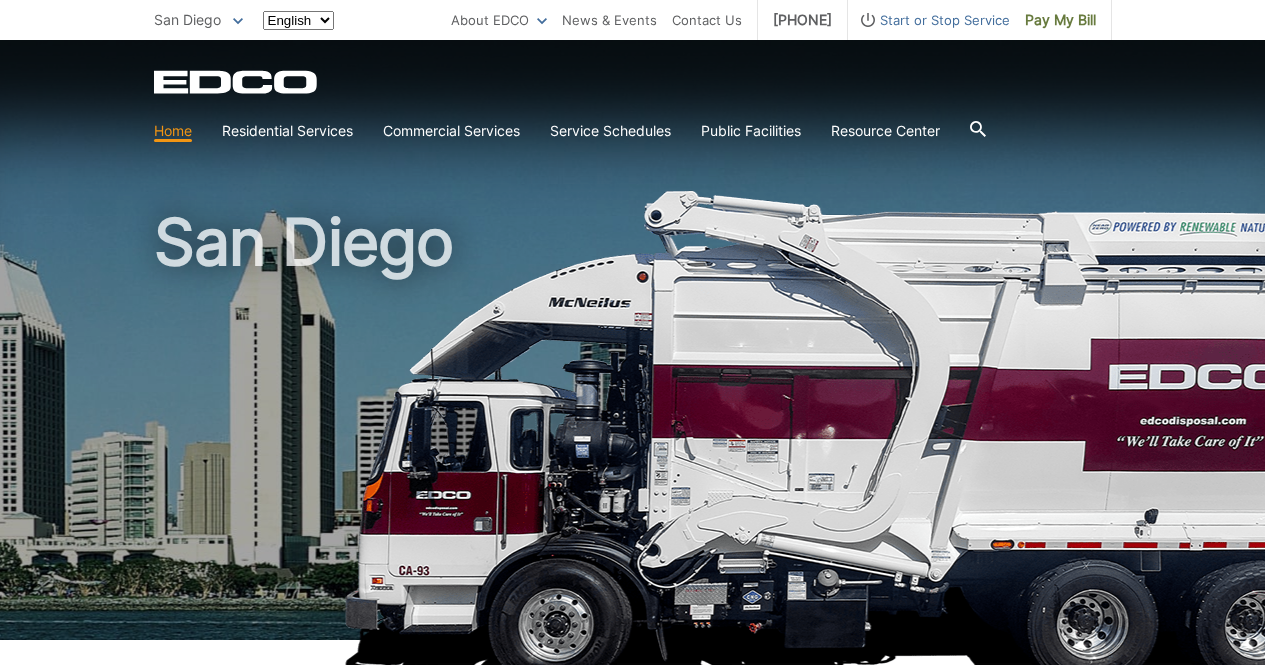 scroll, scrollTop: 0, scrollLeft: 0, axis: both 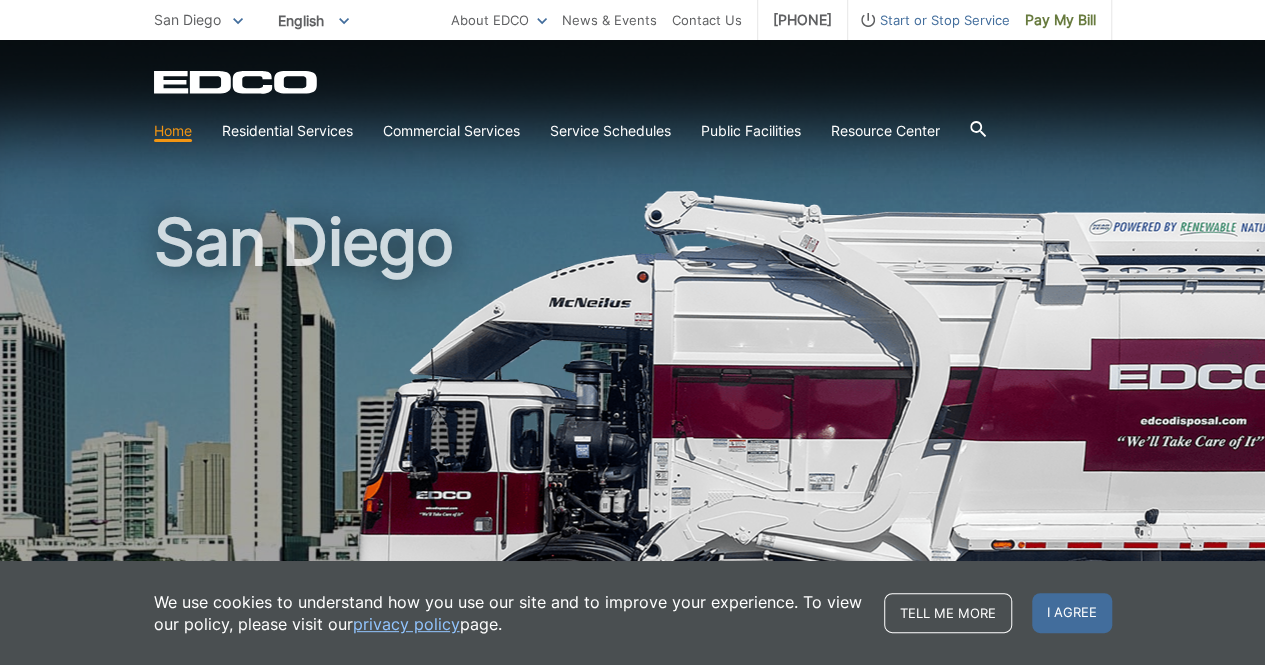 click on "Residential Services" at bounding box center (287, 131) 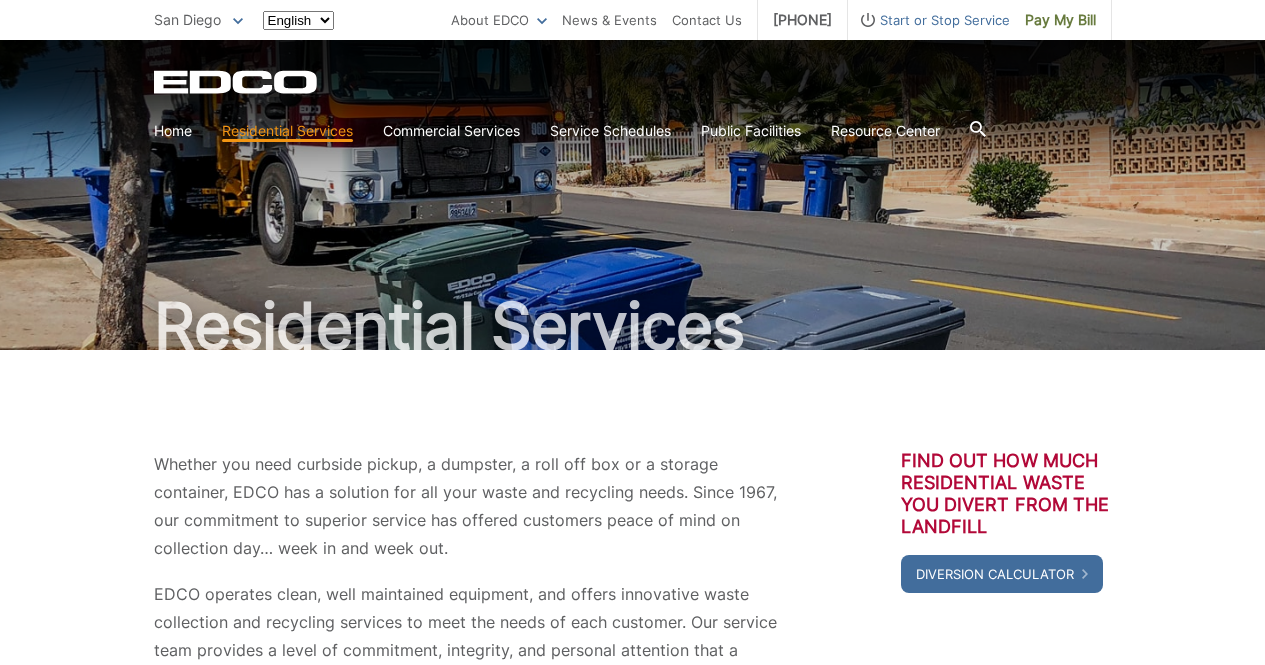 scroll, scrollTop: 0, scrollLeft: 0, axis: both 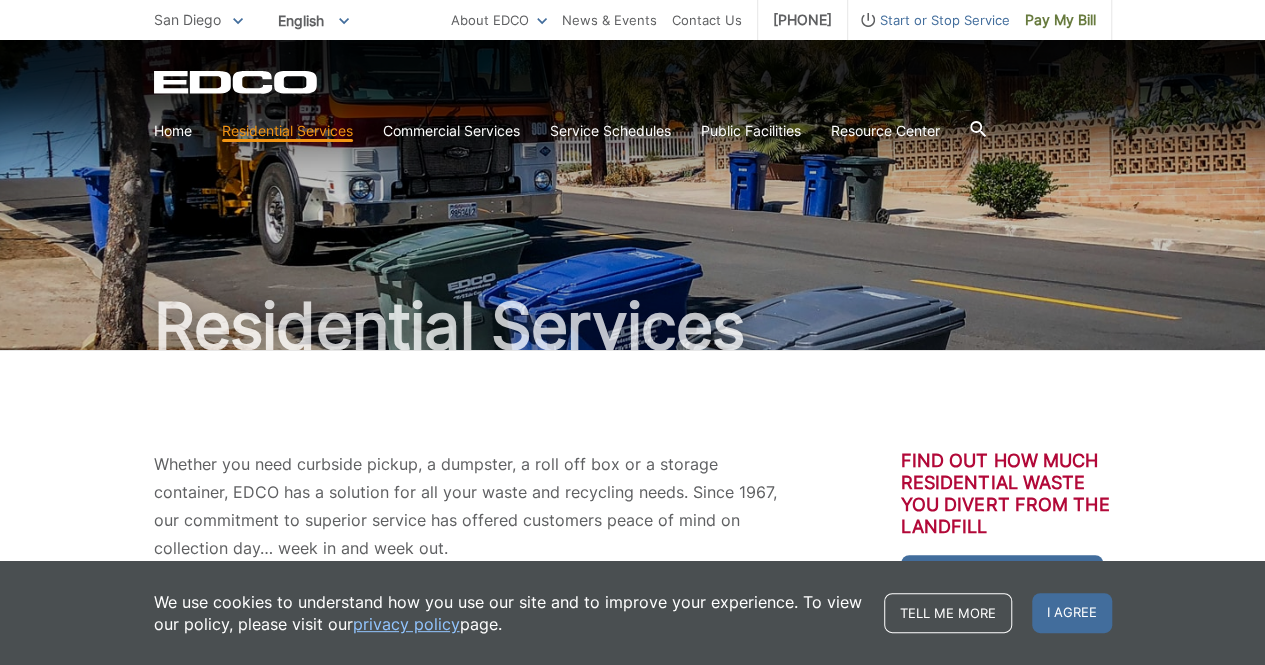 click on "Curbside Pickup
Recycling
Organic Recycling
Trash
Household Hazardous Waste
Bulky Item Pickup
Dumpster Service
Temporary Dumpster
Roll-Off Boxes
Storage Containers
Apartments & Condos
Recycling
Organic Recycling
Trash" at bounding box center [0, 0] 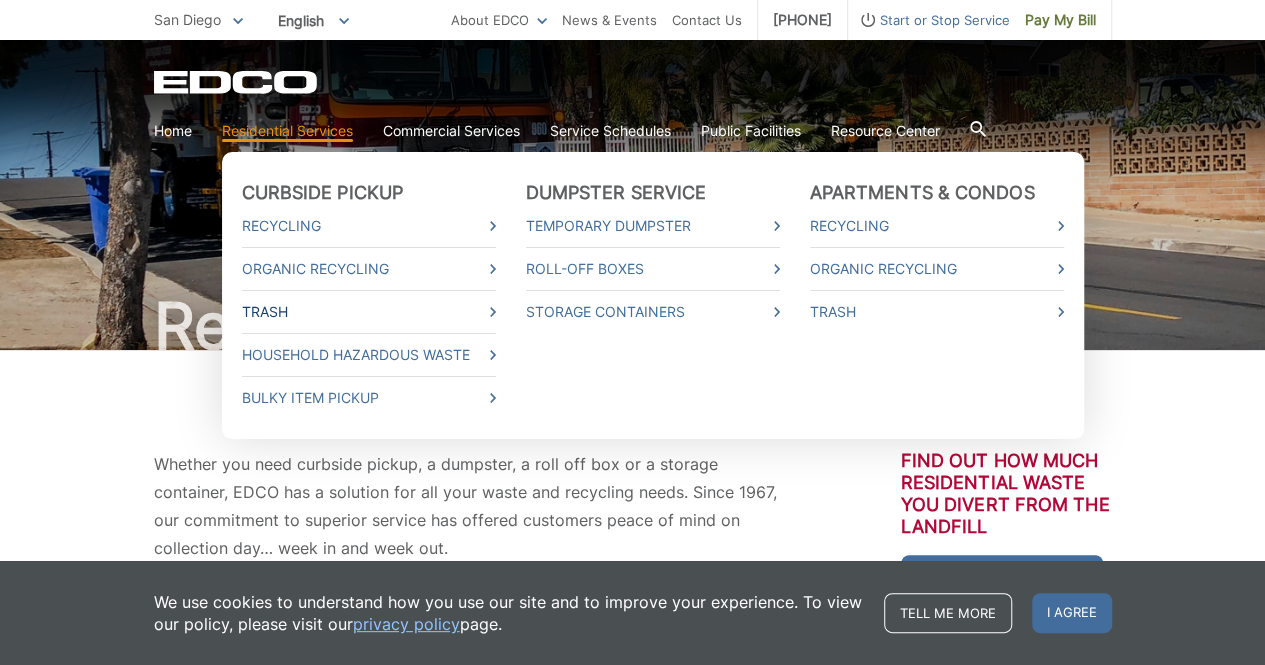 click on "Trash" at bounding box center (369, 312) 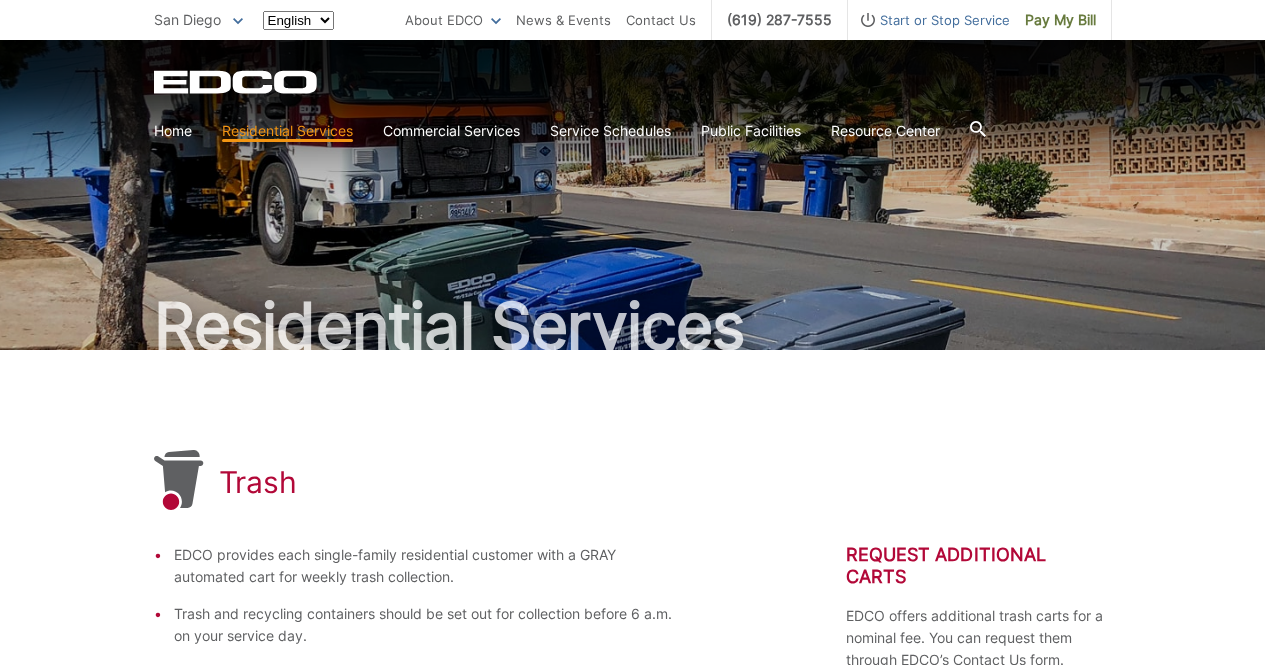 scroll, scrollTop: 0, scrollLeft: 0, axis: both 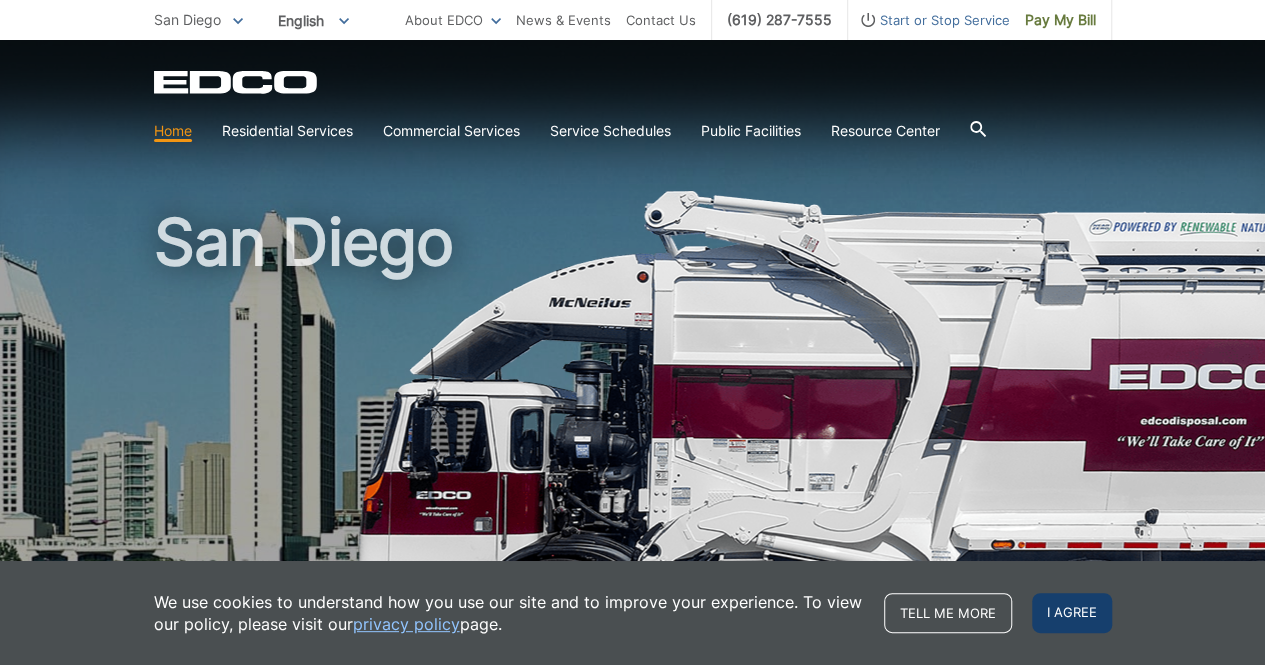 click on "I agree" at bounding box center [1072, 613] 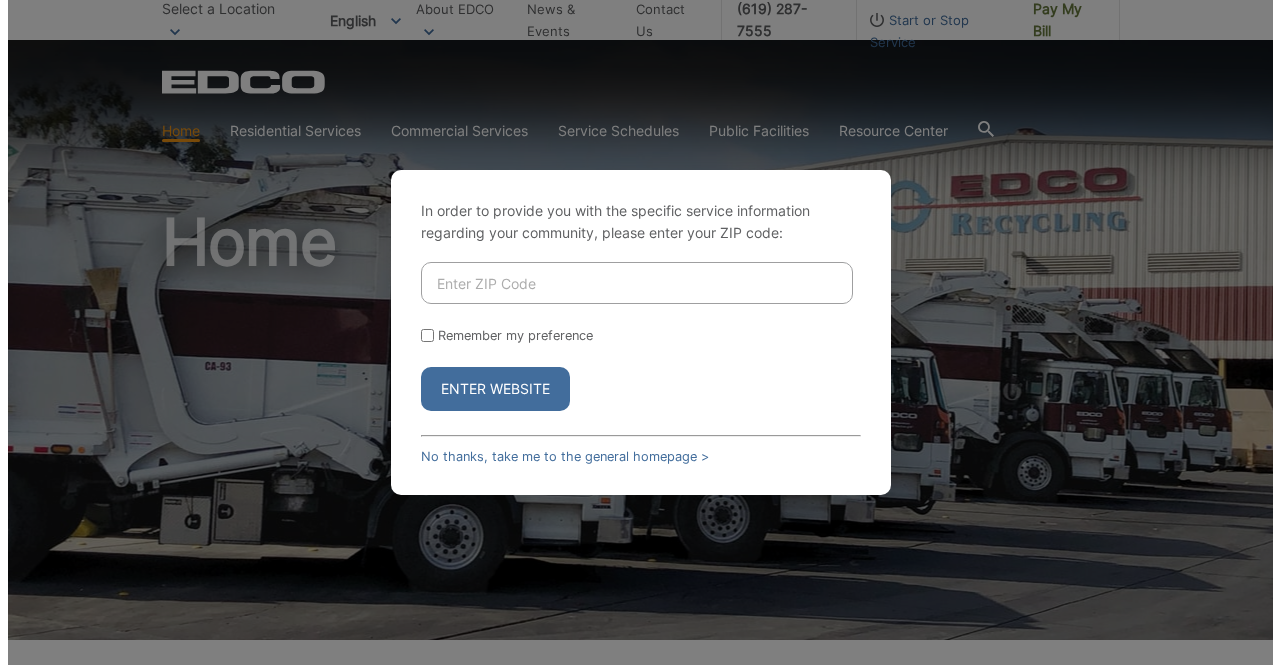 scroll, scrollTop: 0, scrollLeft: 0, axis: both 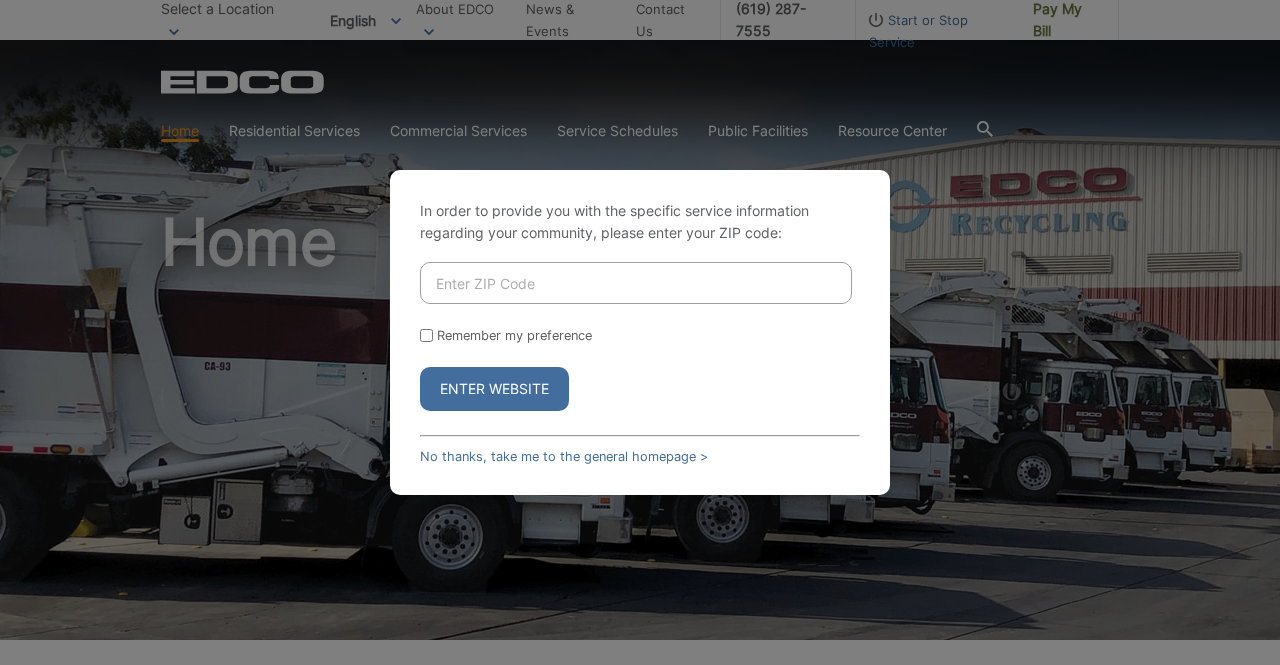 click at bounding box center (636, 283) 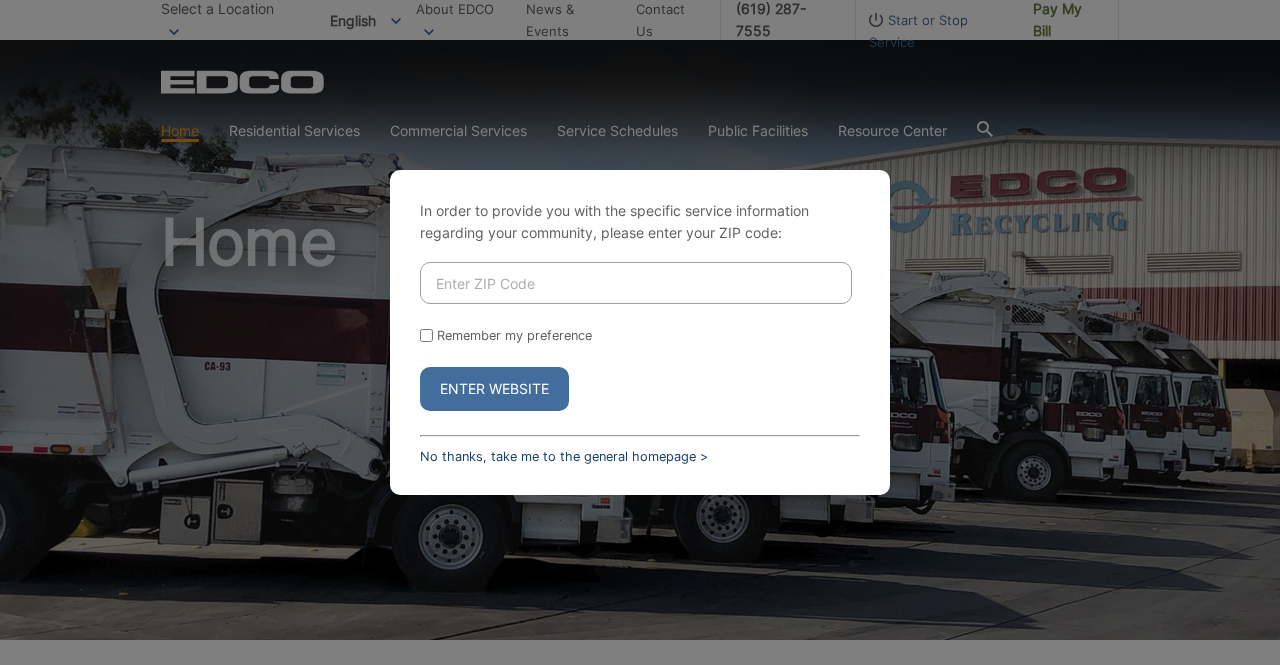 click on "No thanks, take me to the general homepage >" at bounding box center (564, 456) 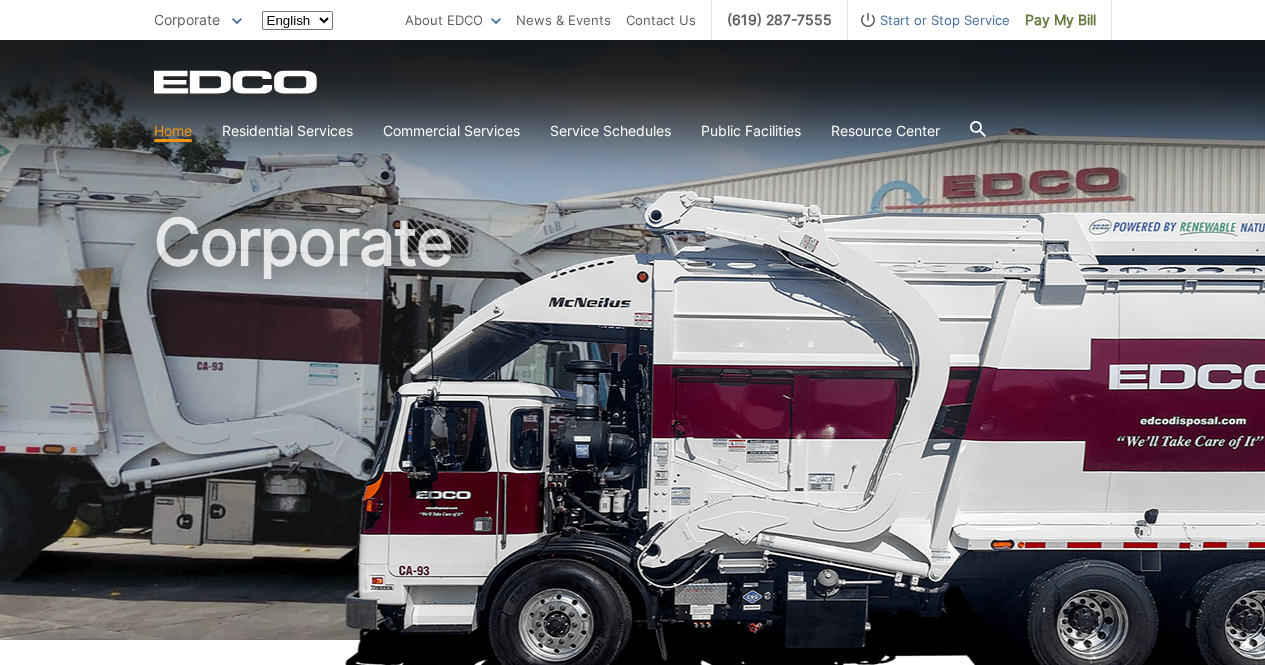 scroll, scrollTop: 0, scrollLeft: 0, axis: both 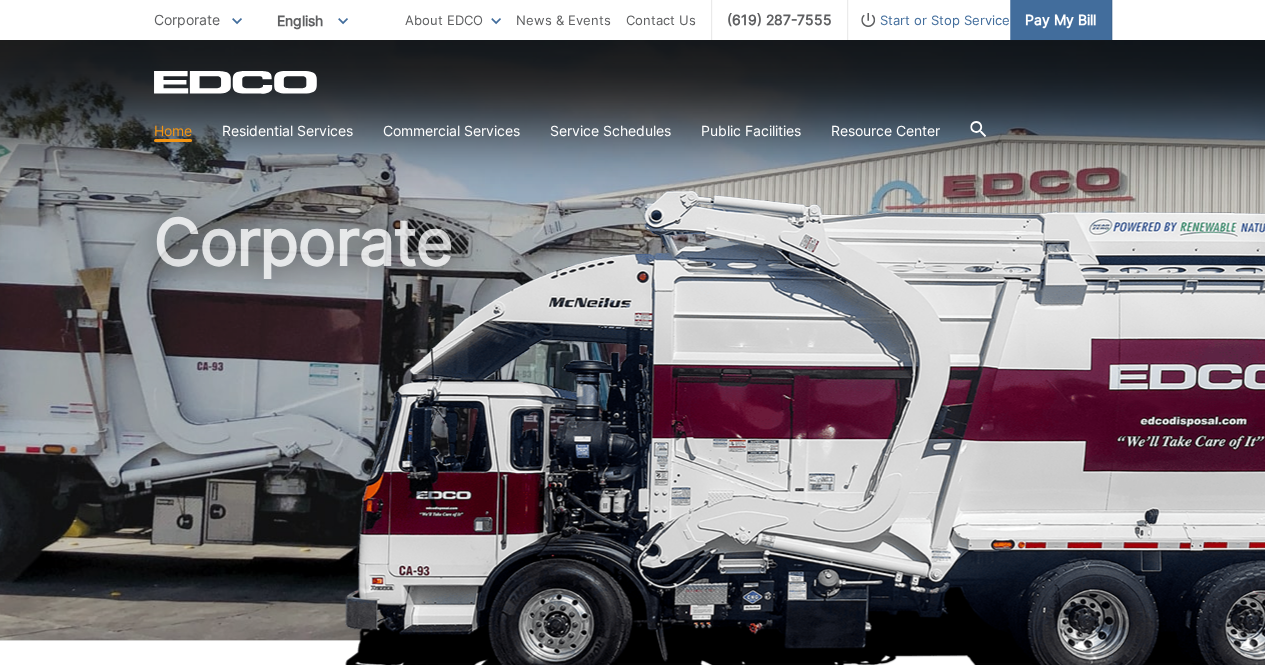click on "Pay My Bill" at bounding box center (1060, 20) 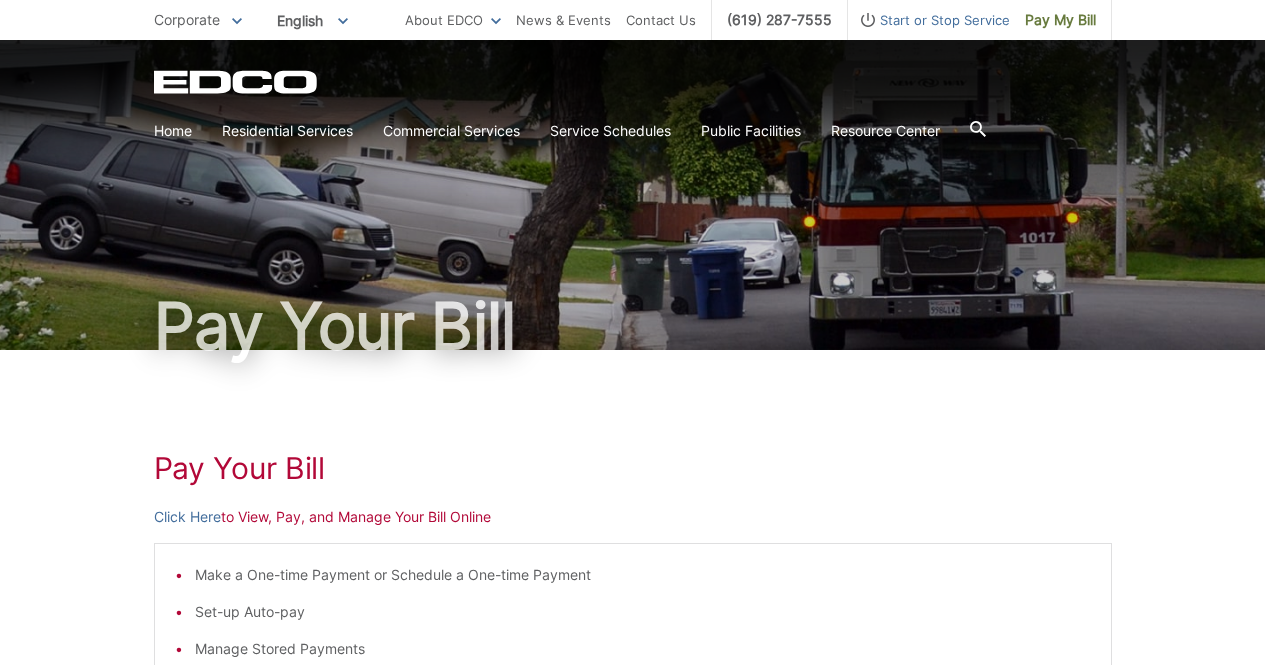 scroll, scrollTop: 0, scrollLeft: 0, axis: both 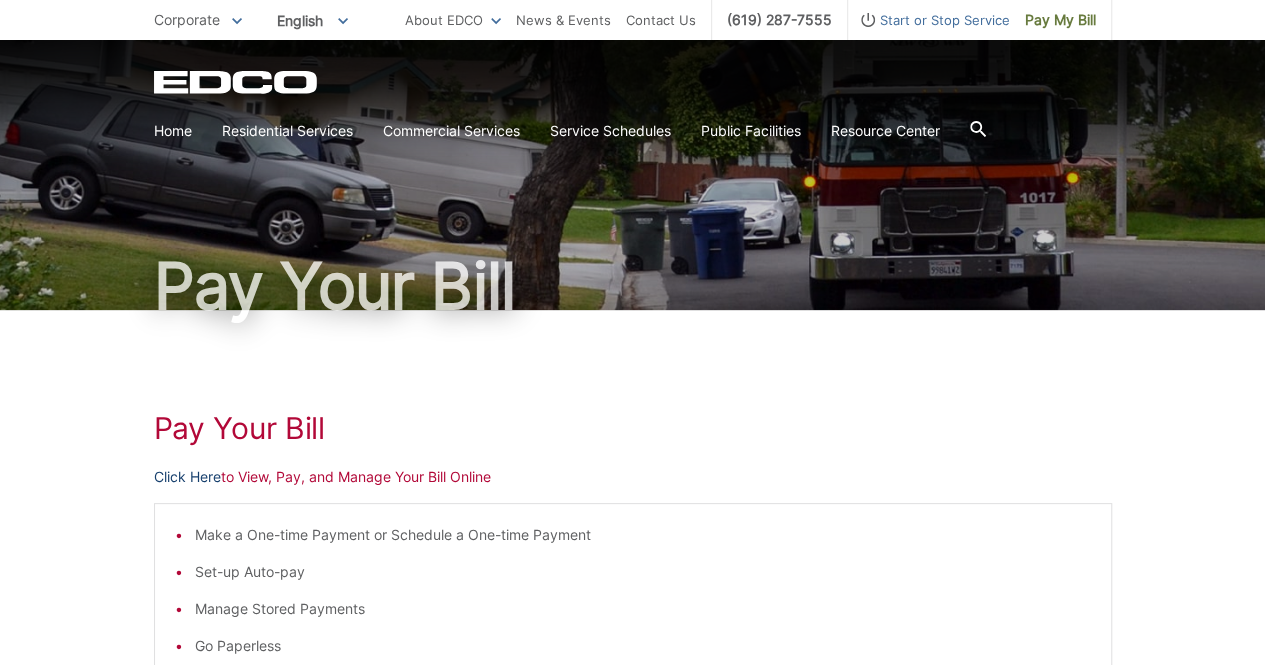 click on "Click Here" at bounding box center (187, 477) 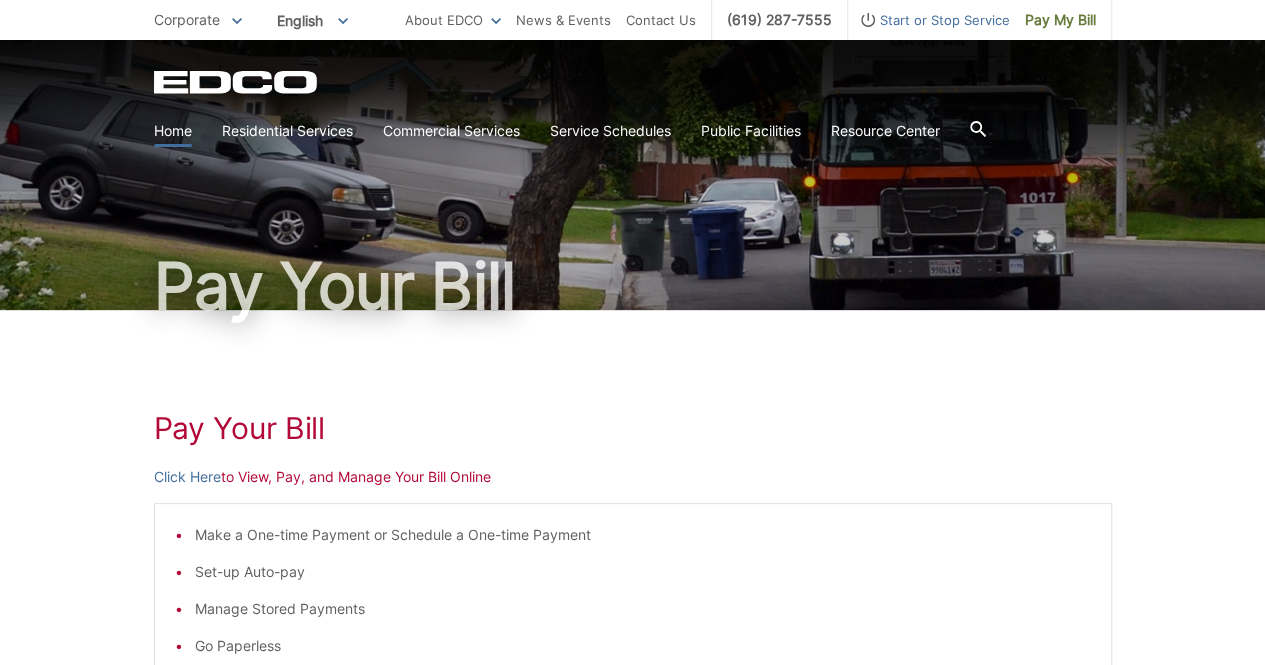 click on "Home" at bounding box center (173, 131) 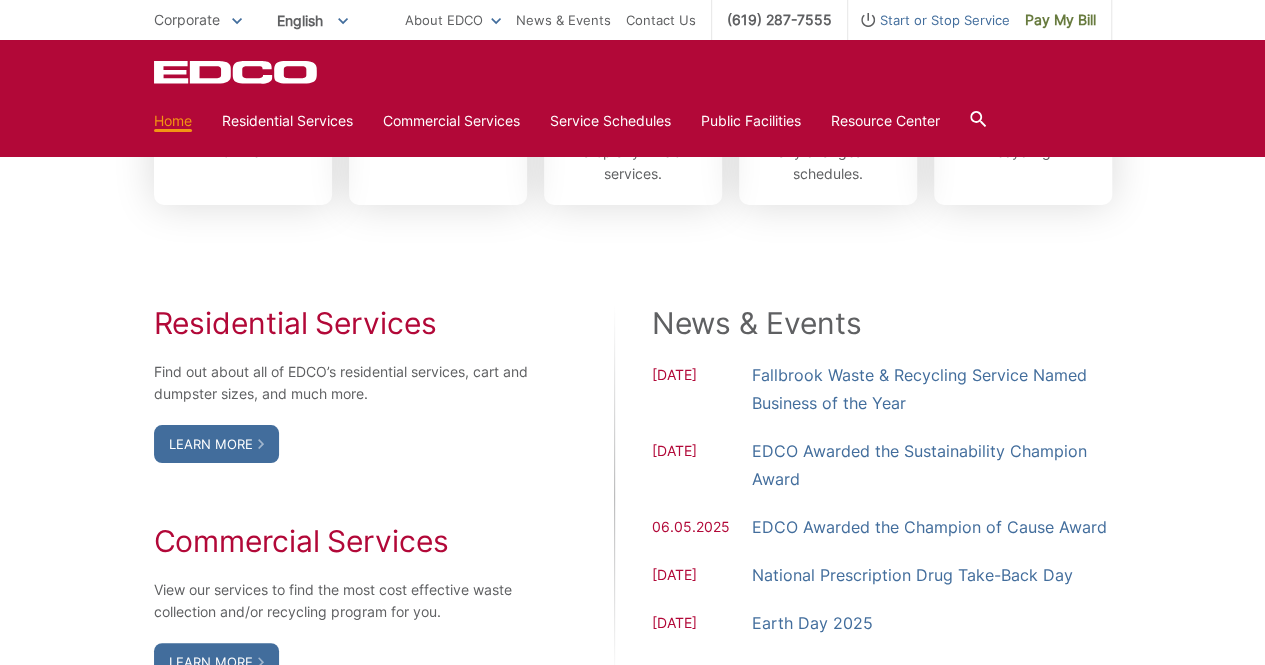 scroll, scrollTop: 840, scrollLeft: 0, axis: vertical 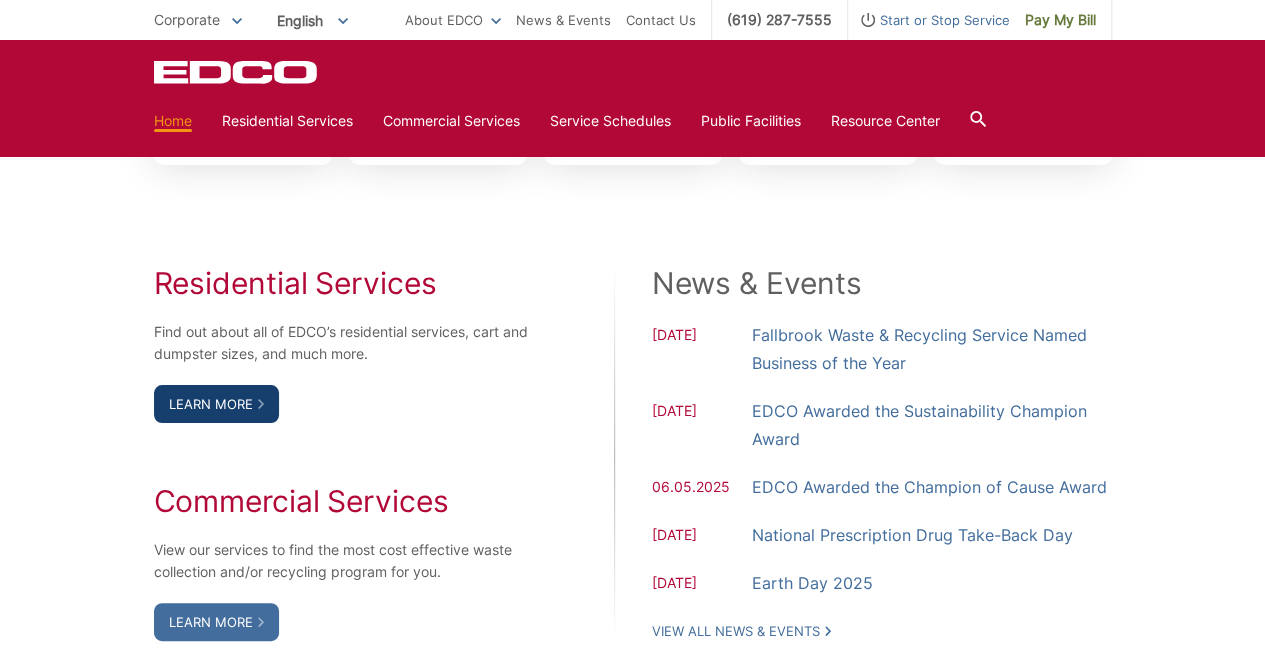 click on "Learn More" at bounding box center [216, 404] 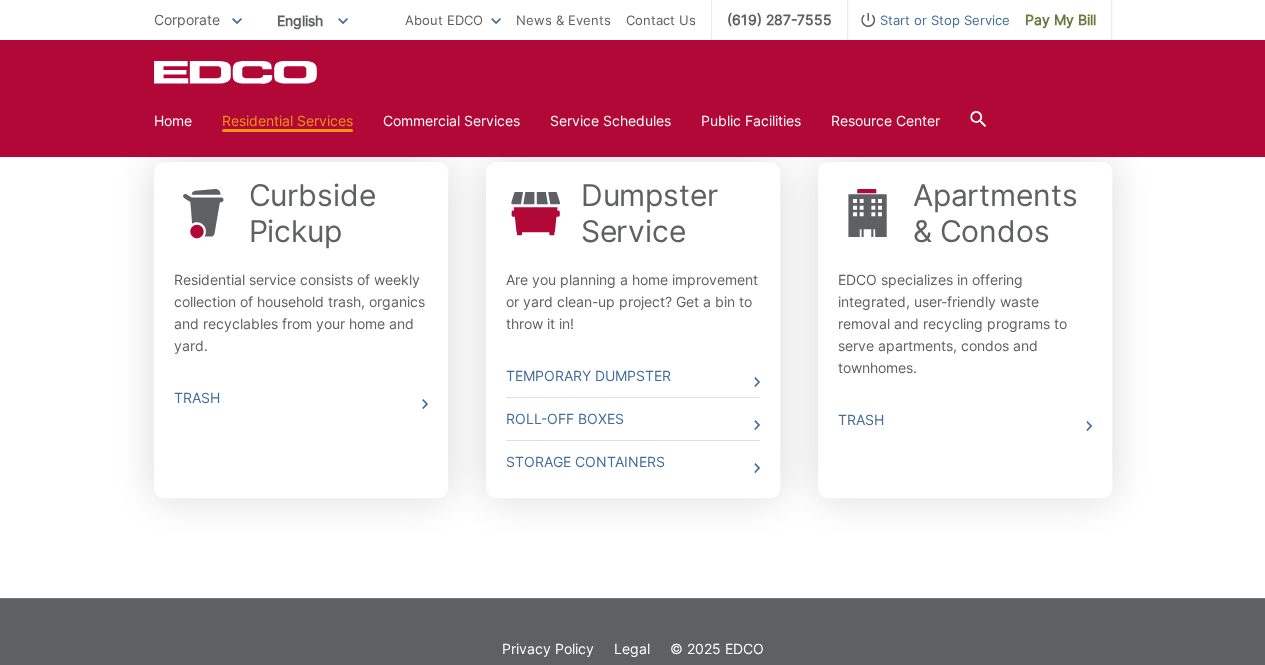 scroll, scrollTop: 674, scrollLeft: 0, axis: vertical 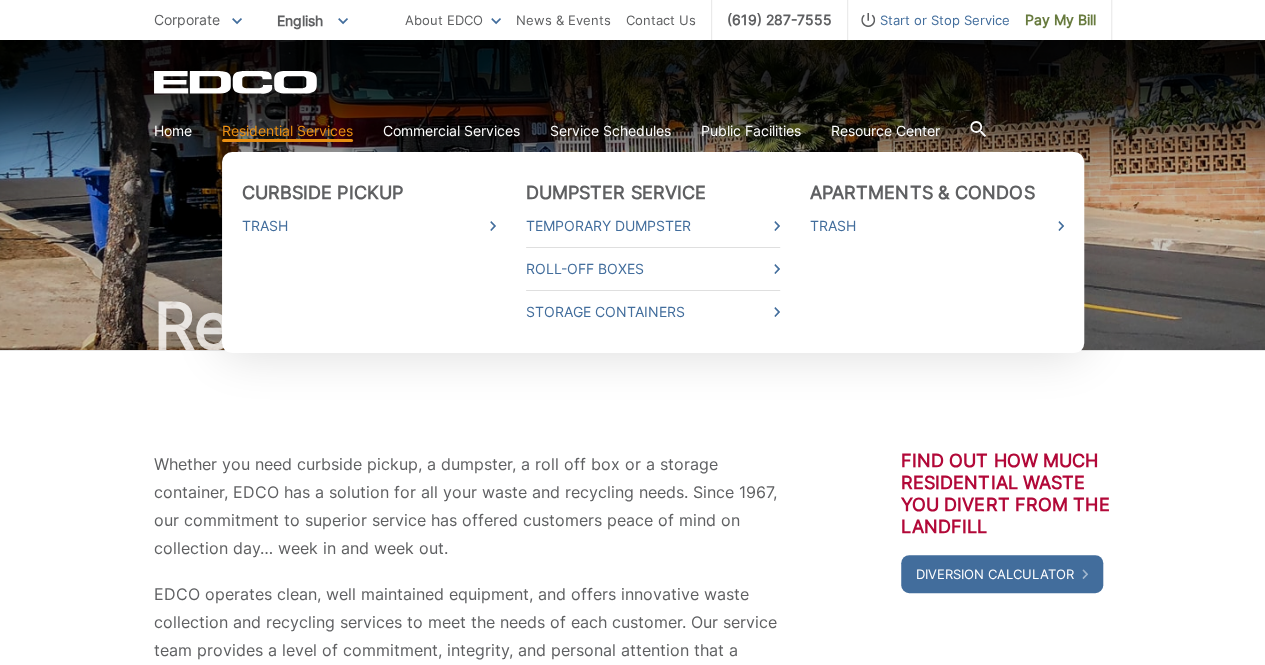 click on "Residential Services" at bounding box center [287, 131] 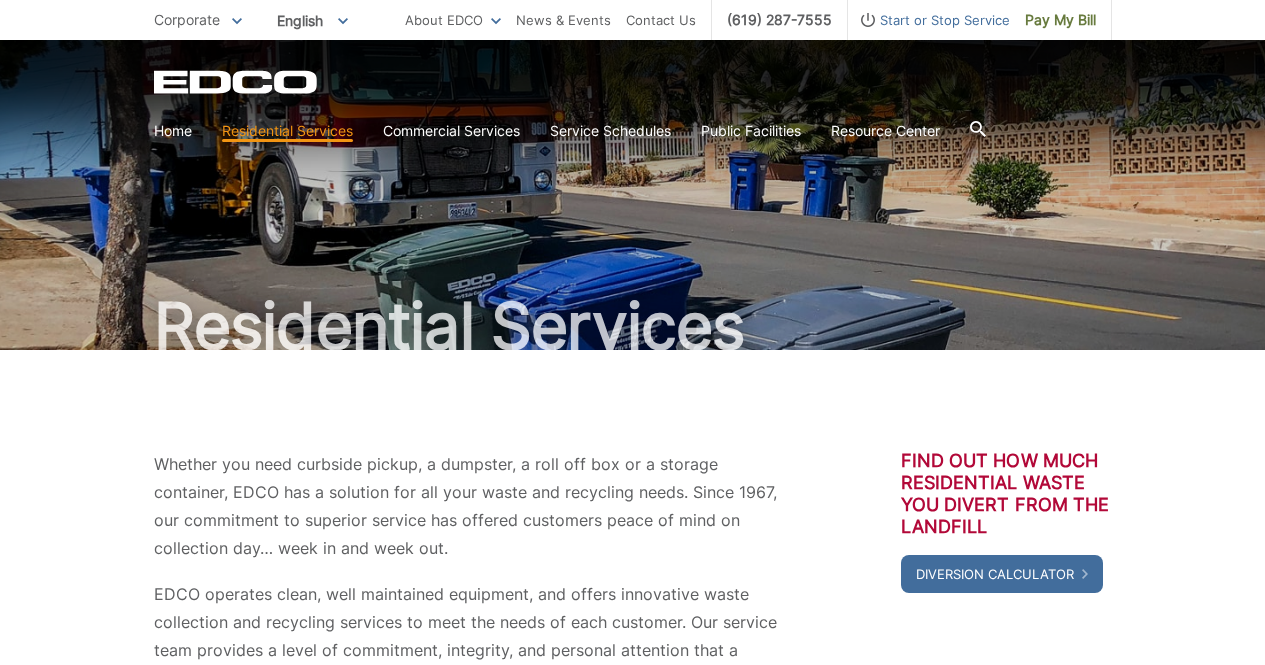 scroll, scrollTop: 0, scrollLeft: 0, axis: both 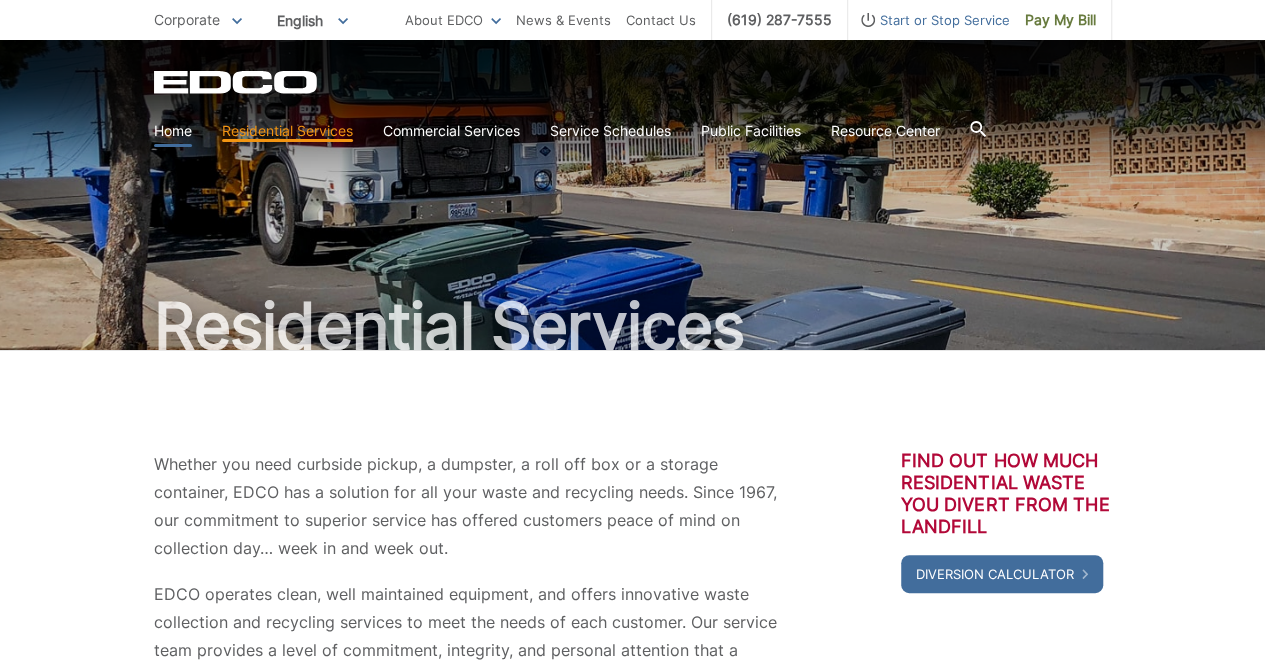 click on "Home" at bounding box center [173, 131] 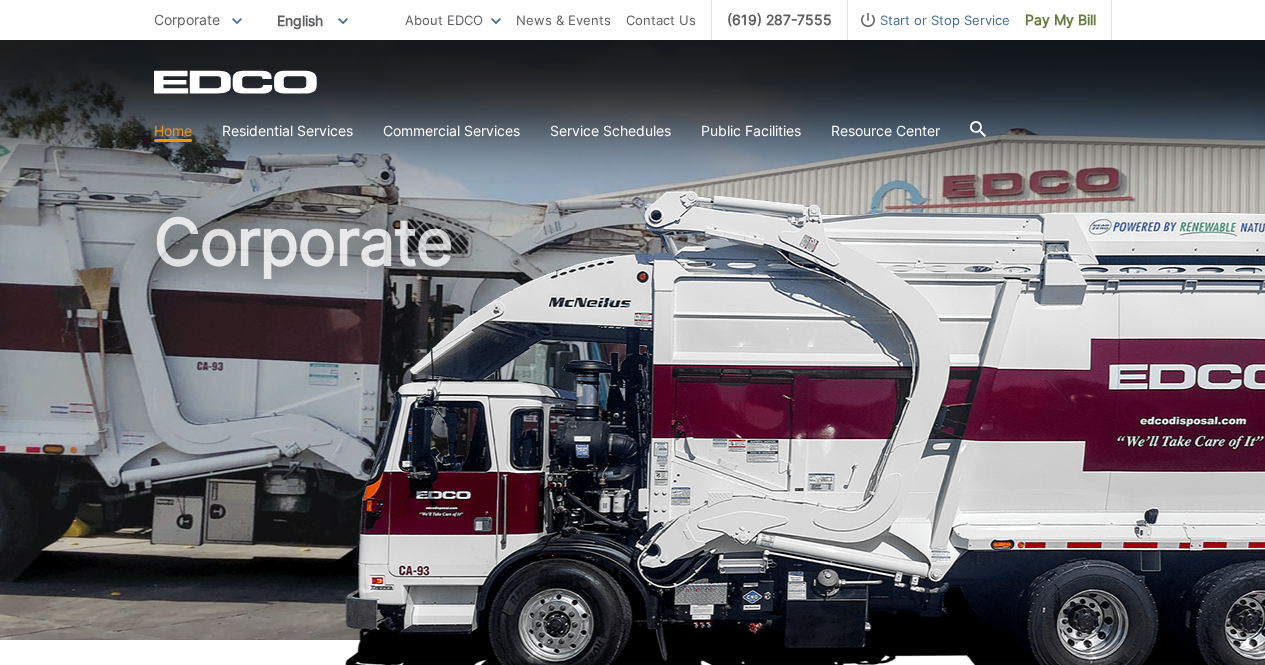 scroll, scrollTop: 0, scrollLeft: 0, axis: both 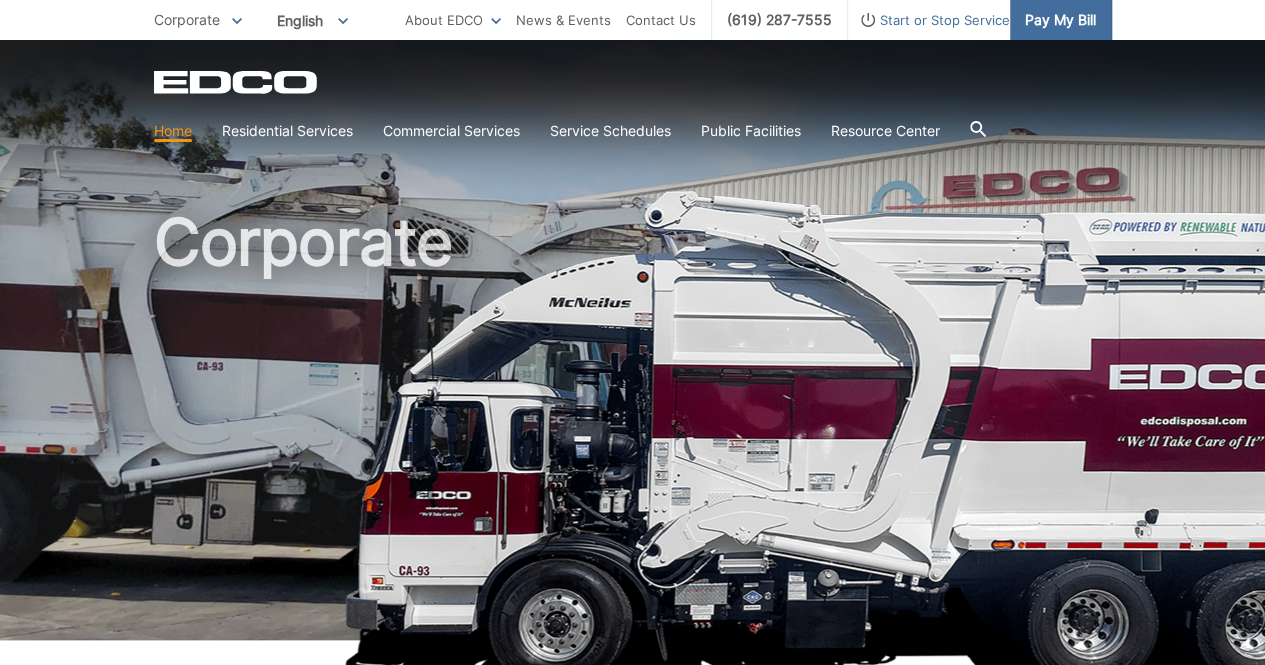 click on "Pay My Bill" at bounding box center [1060, 20] 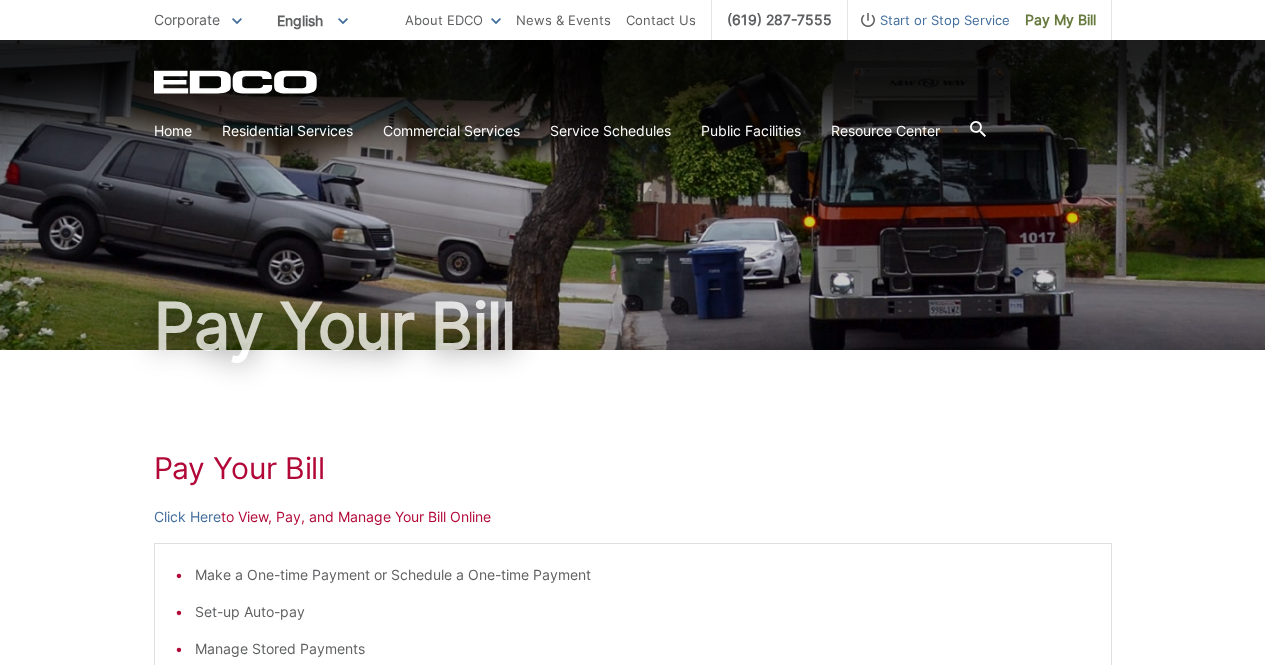 scroll, scrollTop: 0, scrollLeft: 0, axis: both 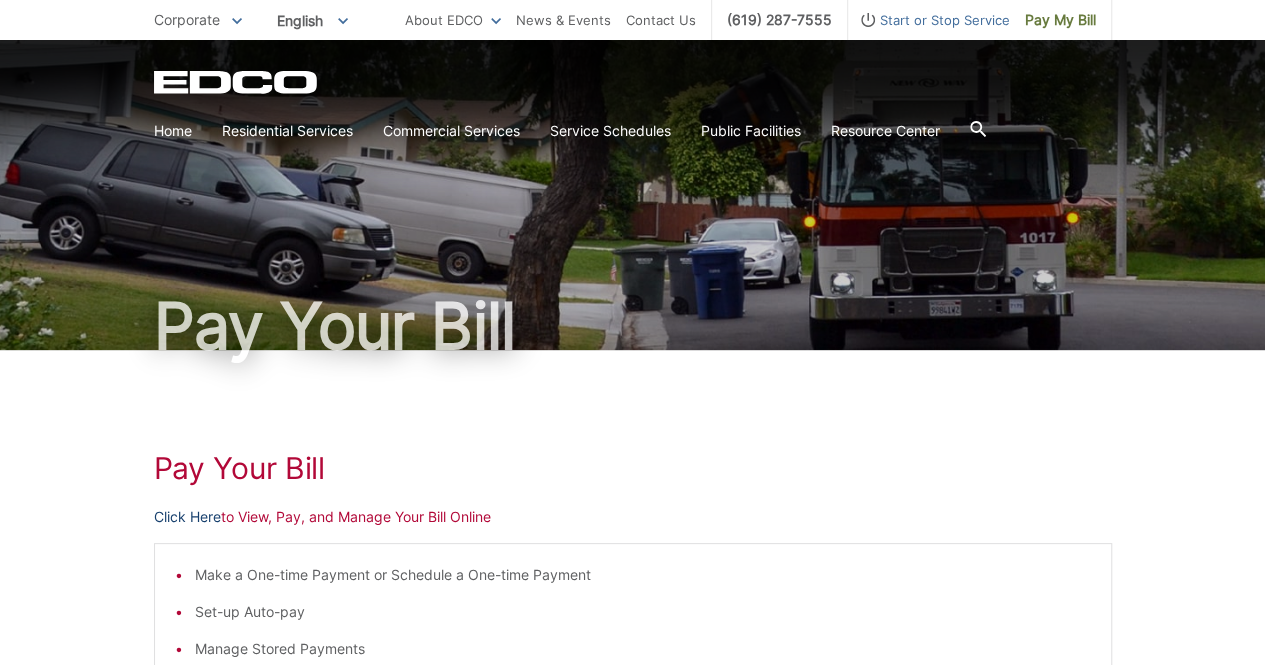 click on "Click Here" at bounding box center (187, 517) 